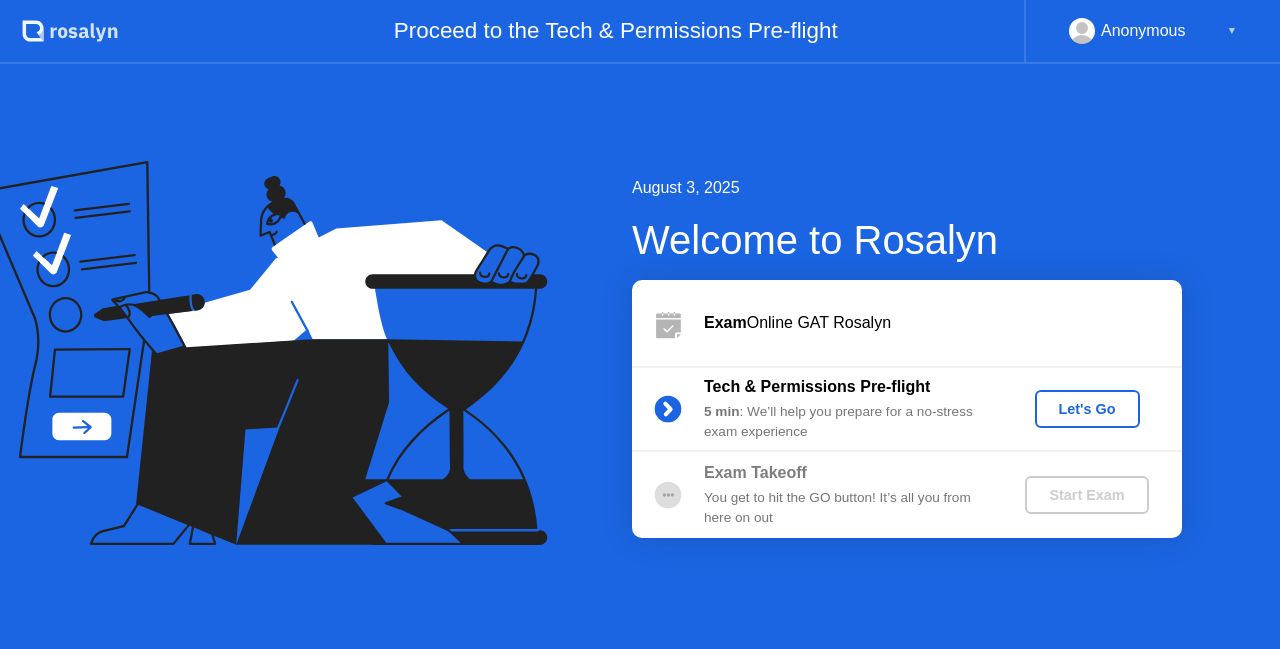 scroll, scrollTop: 0, scrollLeft: 0, axis: both 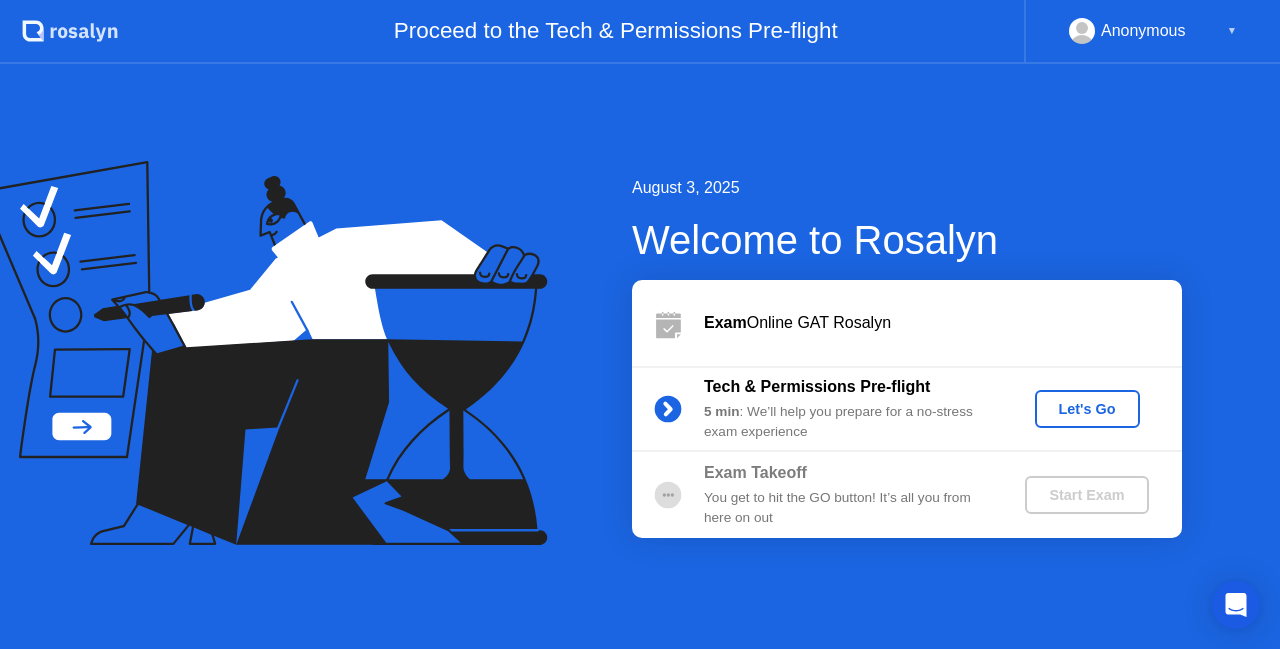 click on "Let's Go" 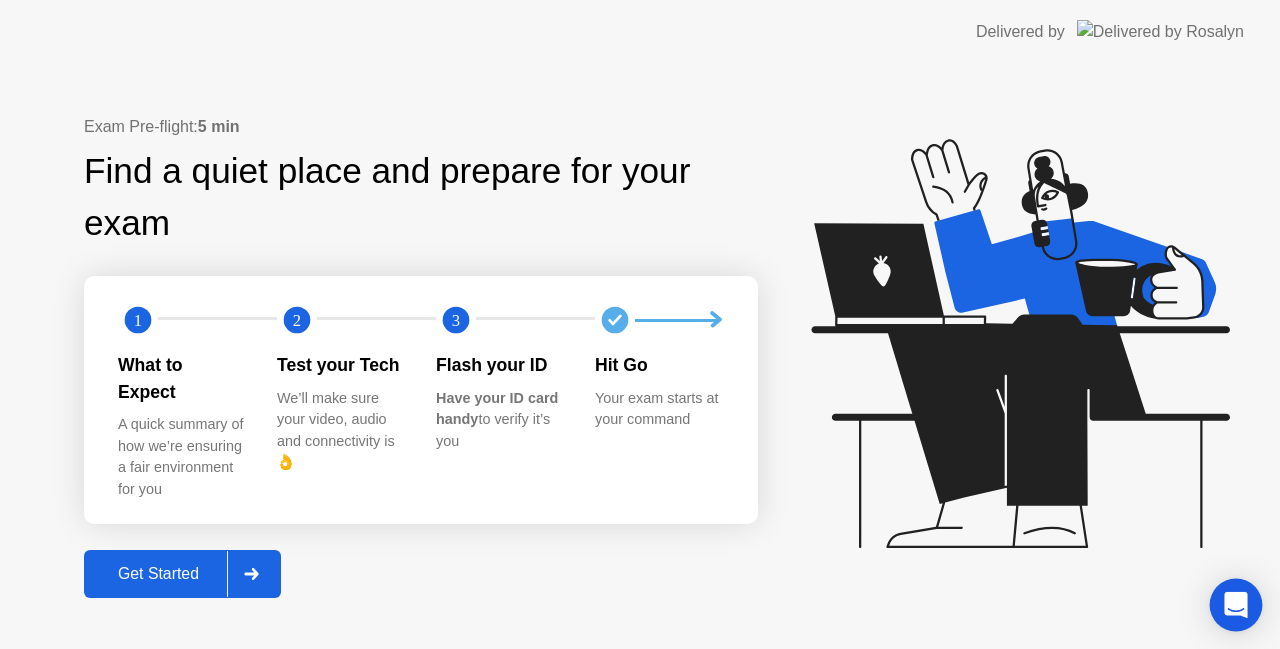 click 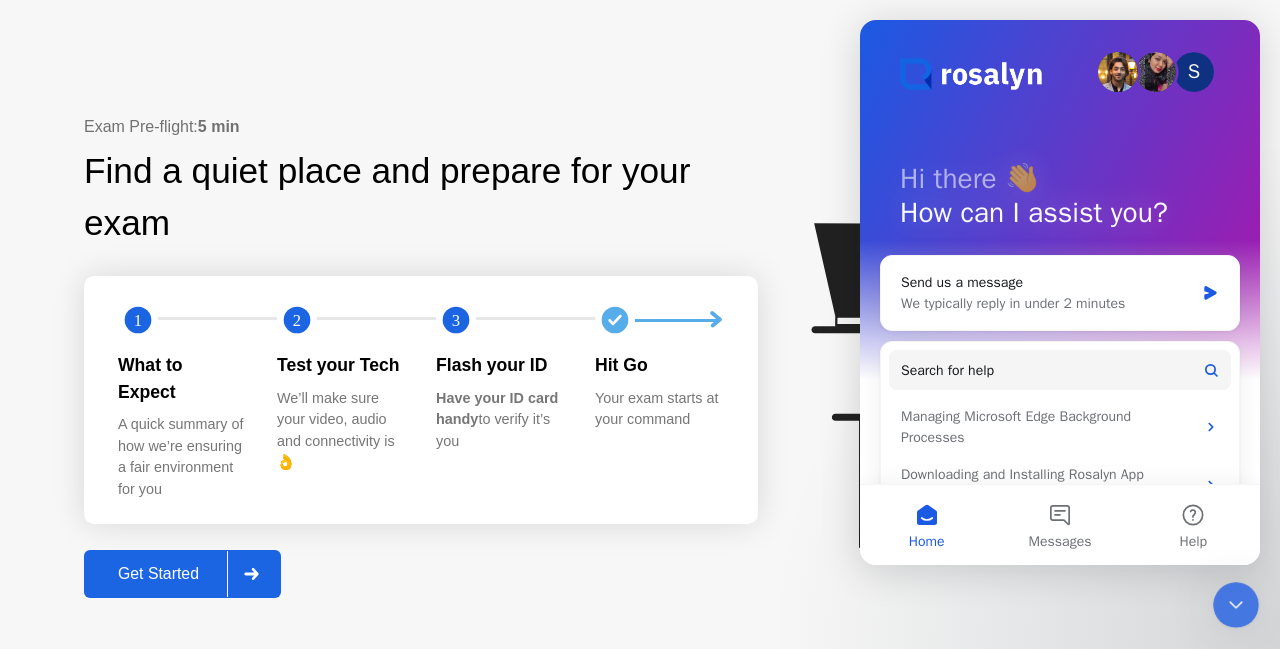 scroll, scrollTop: 0, scrollLeft: 0, axis: both 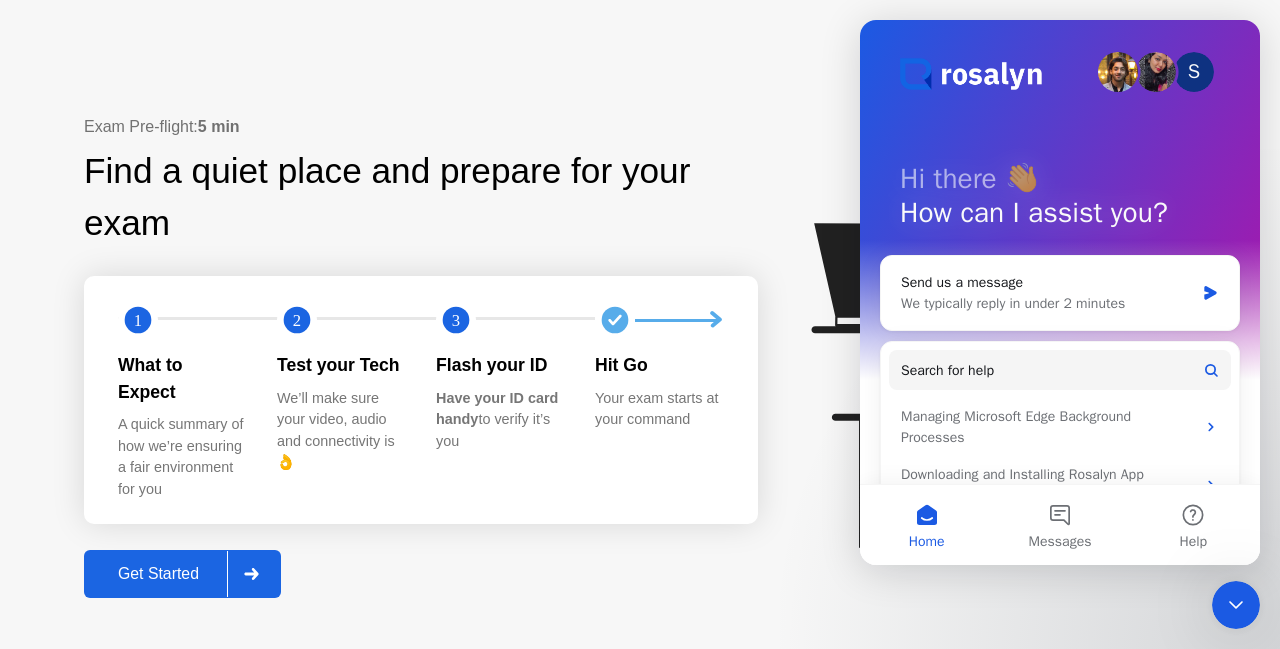 click 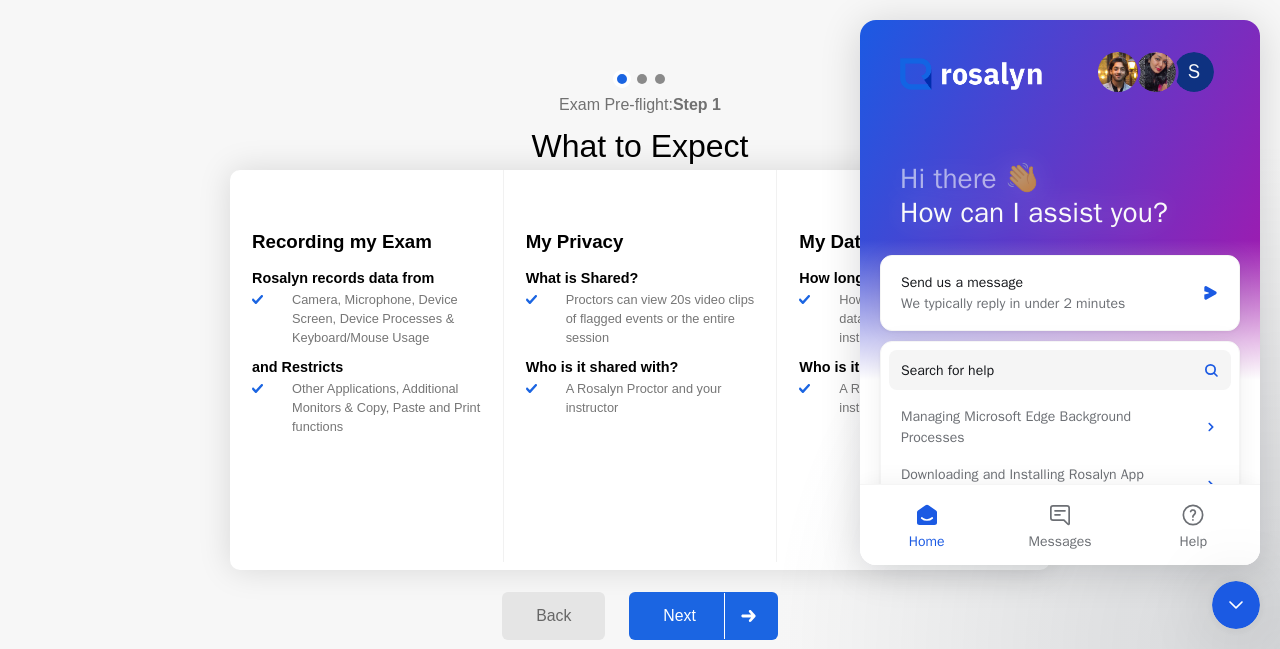 click on "Exam Pre-flight:  Step 1" 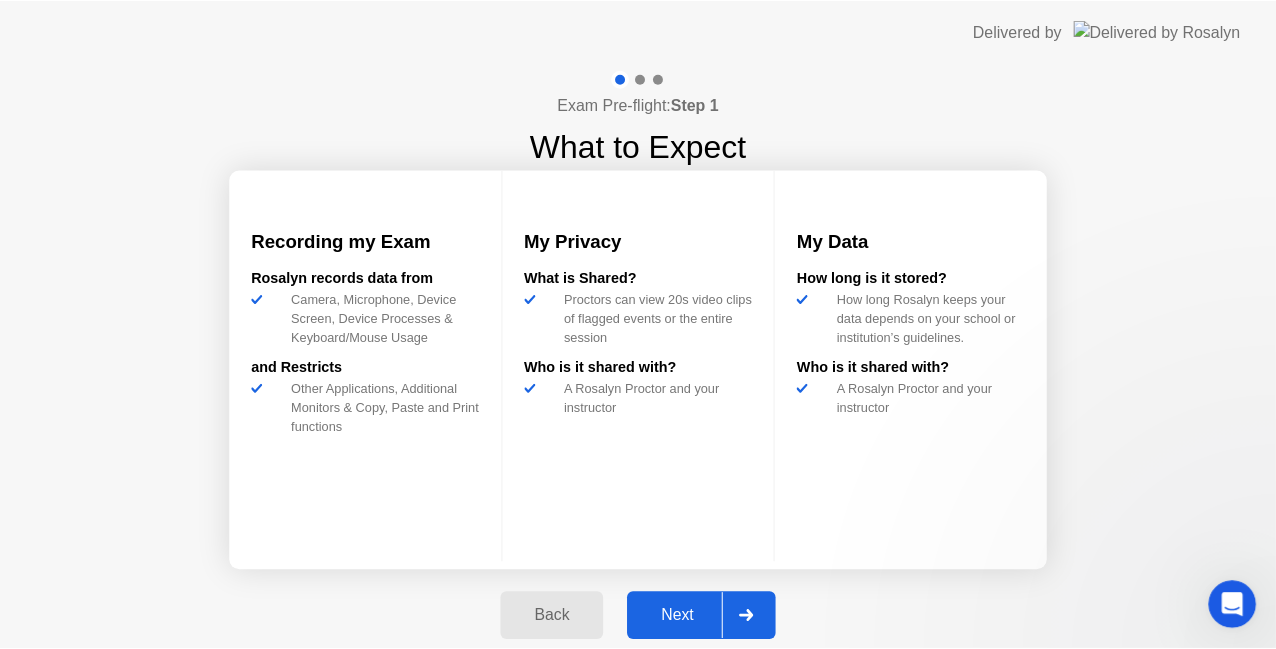 scroll, scrollTop: 0, scrollLeft: 0, axis: both 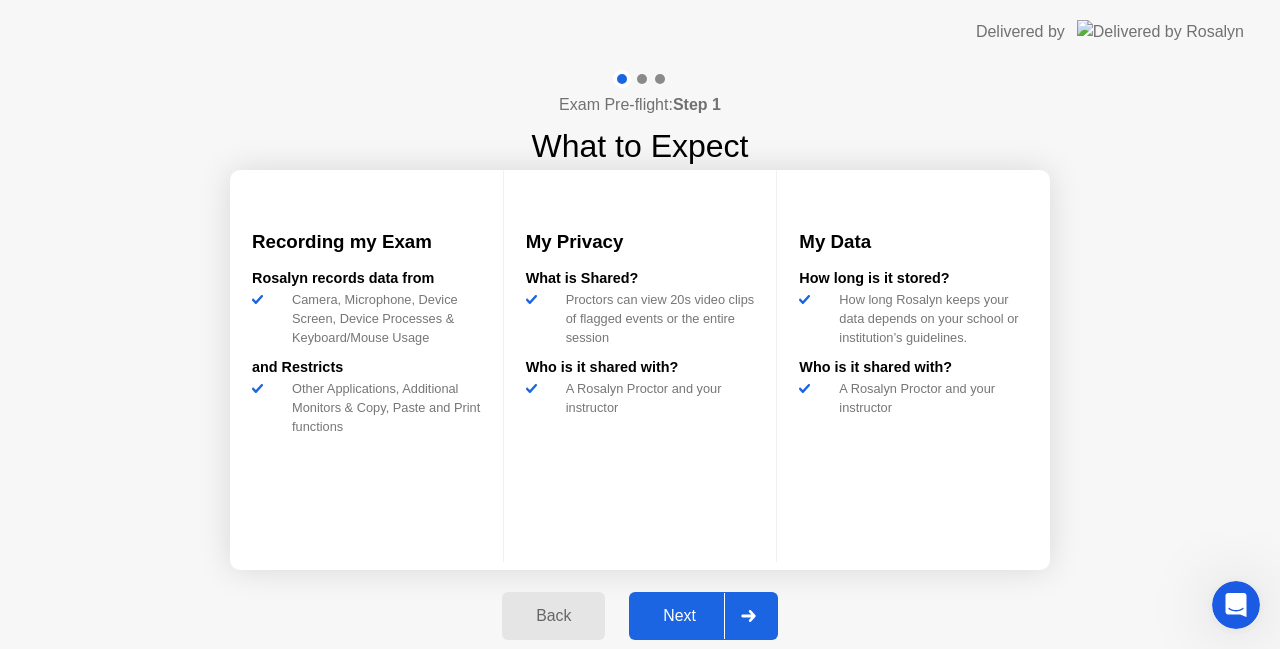 click 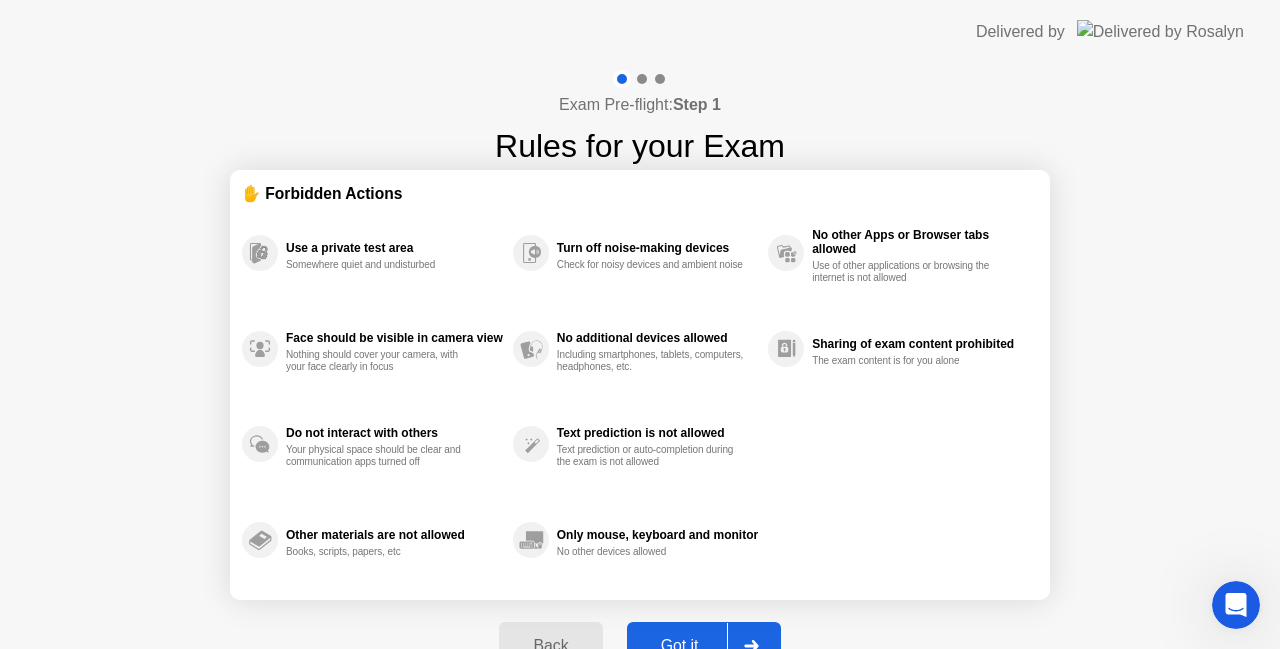 click 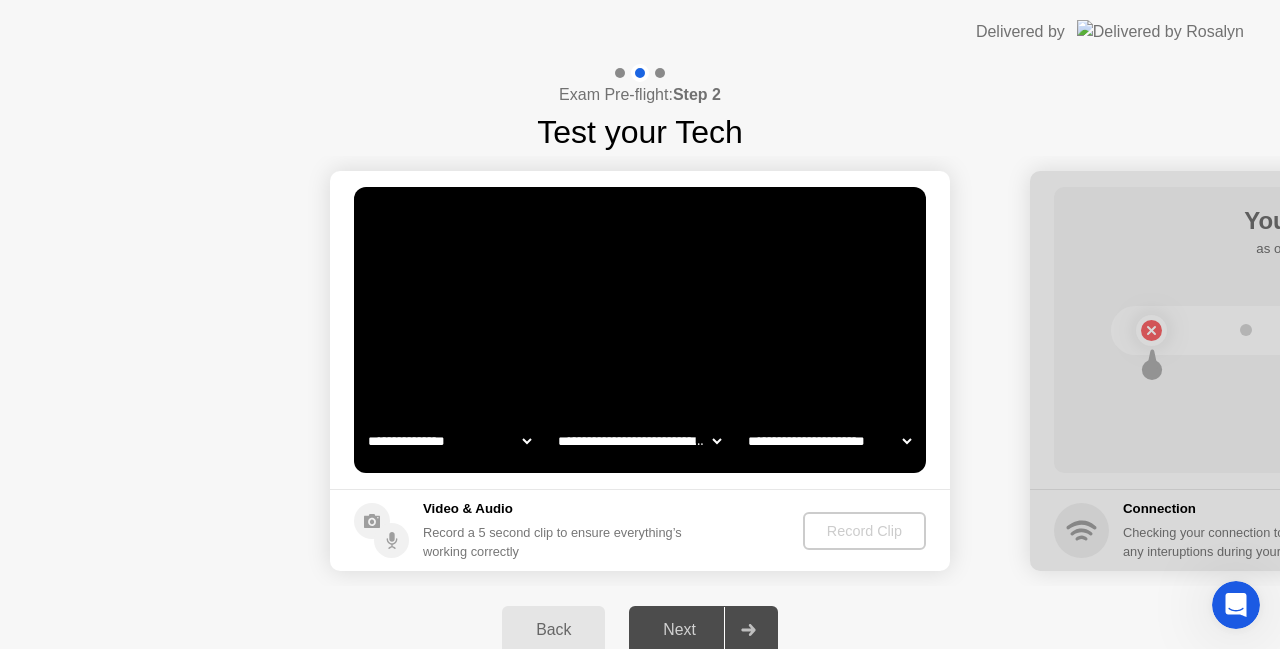 click 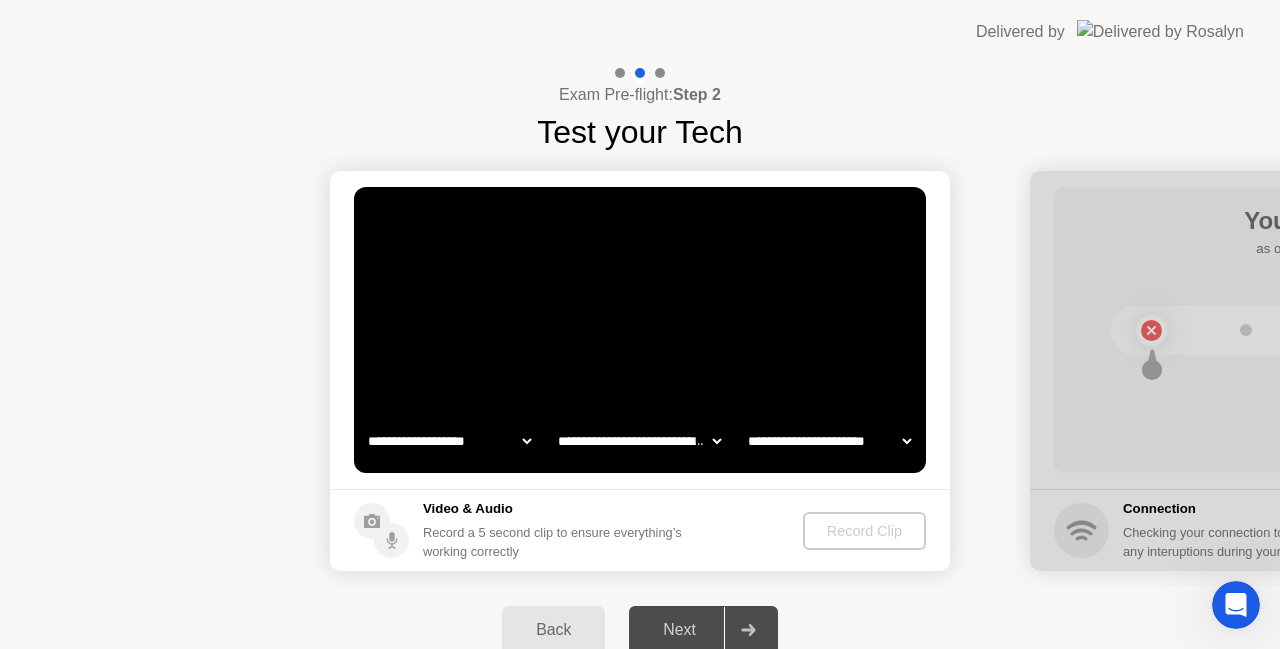 click on "**********" 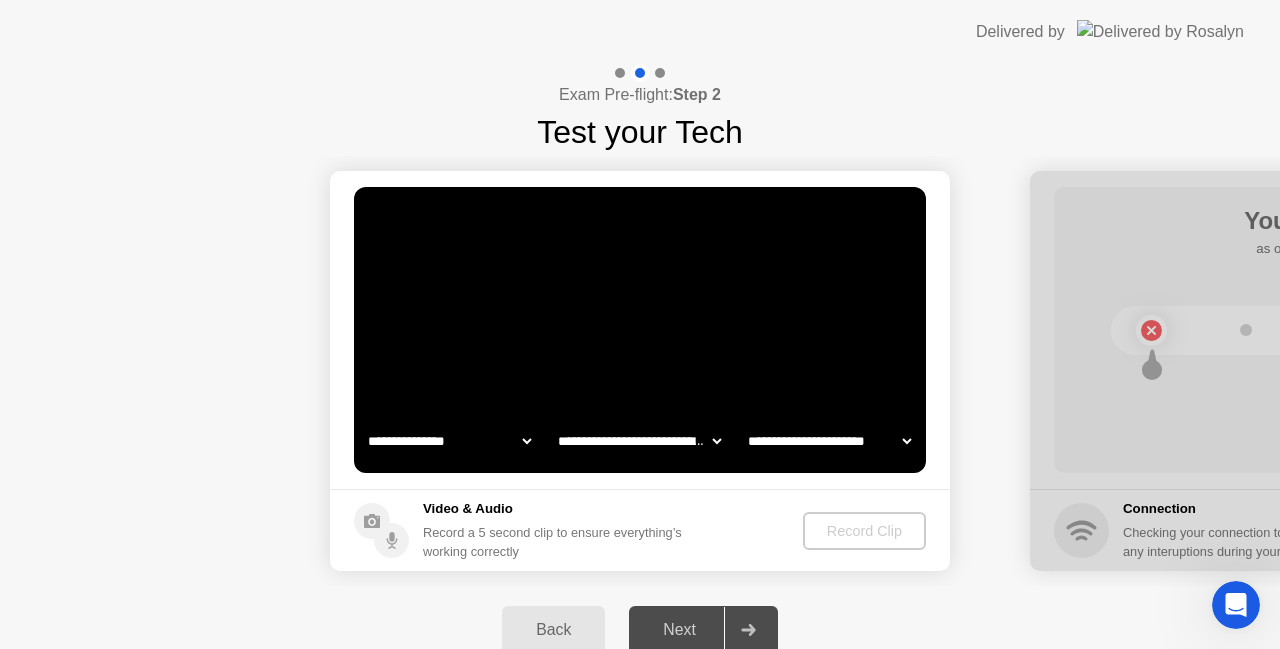click on "**********" 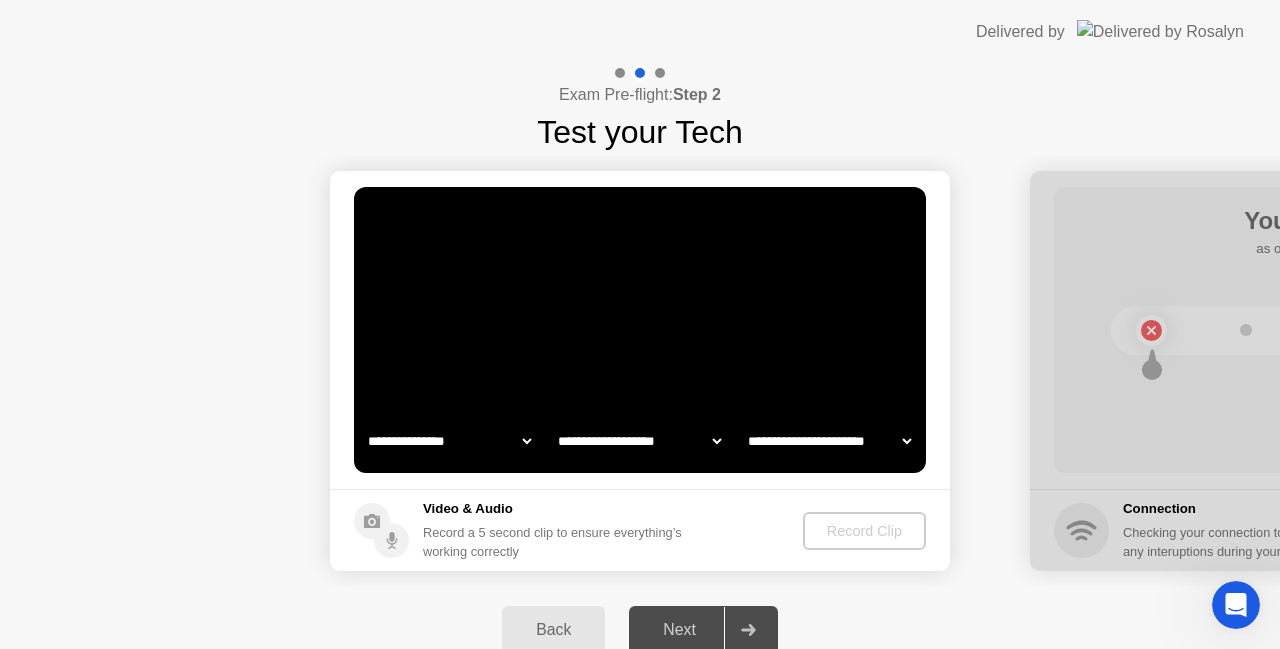 click on "**********" 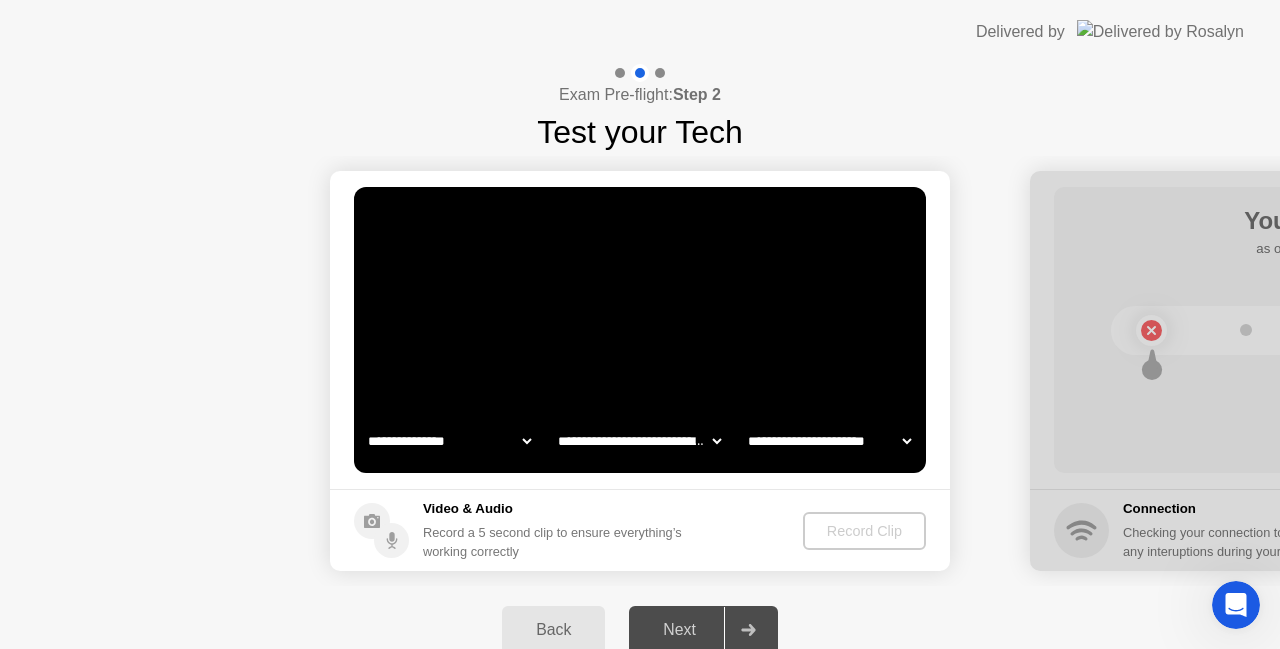click on "**********" 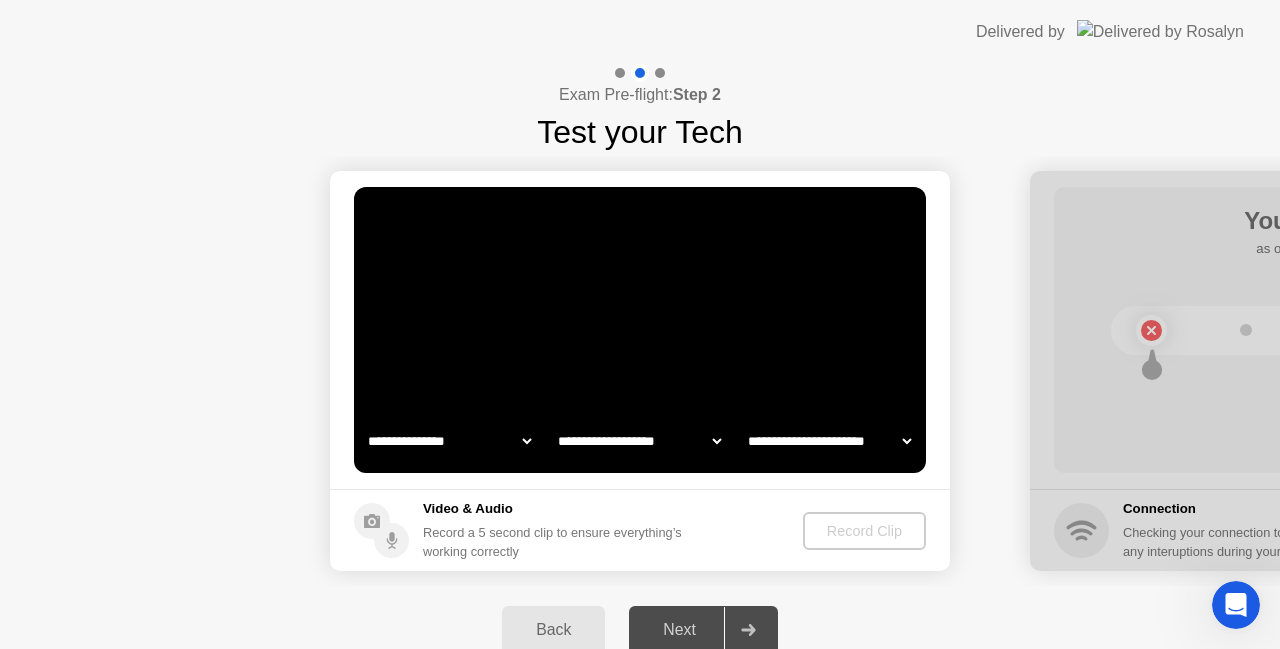 click on "**********" 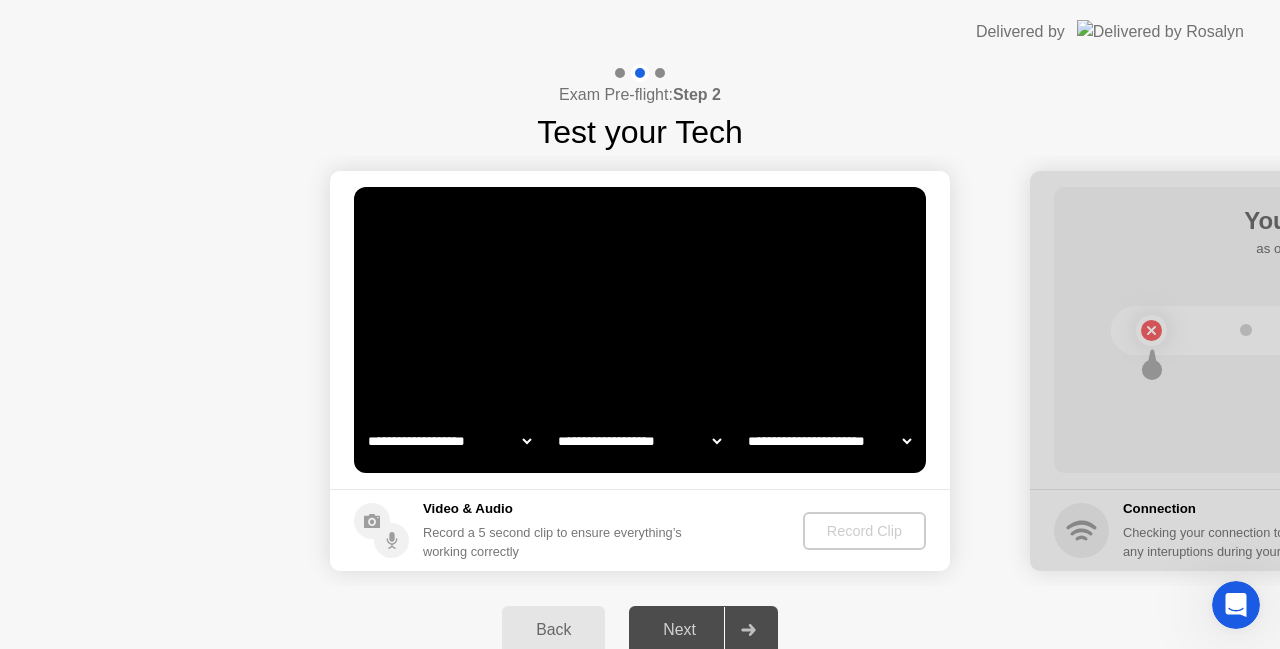 click on "**********" 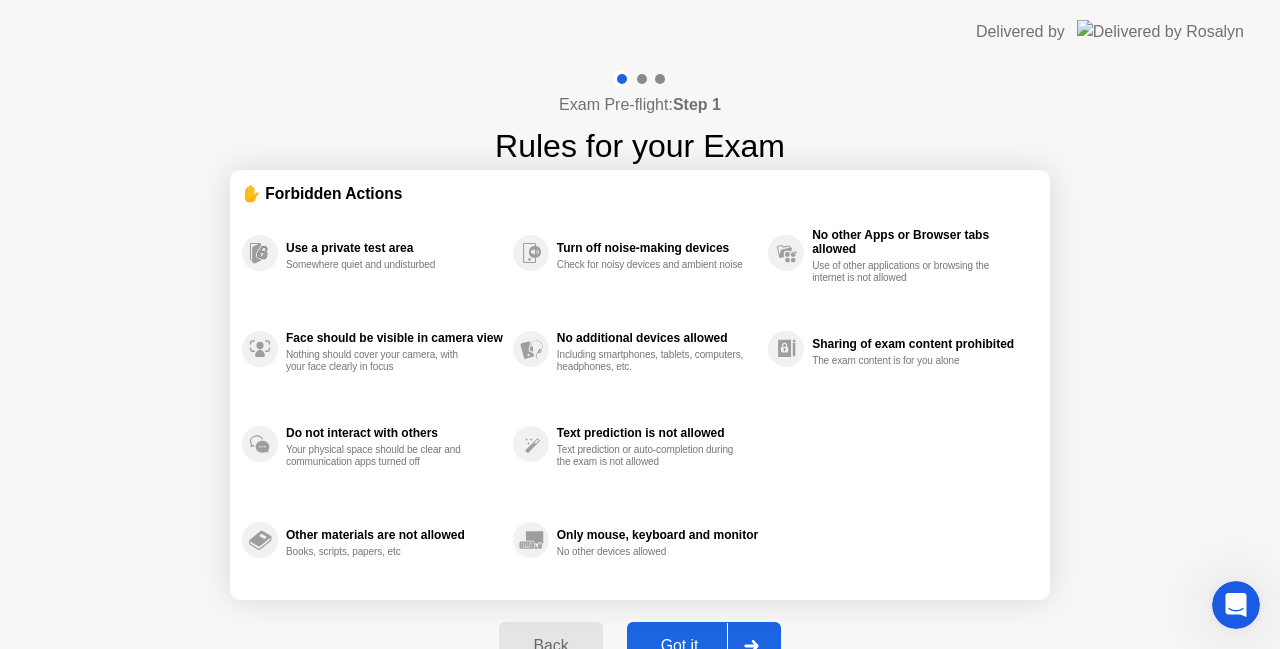 click on "Got it" 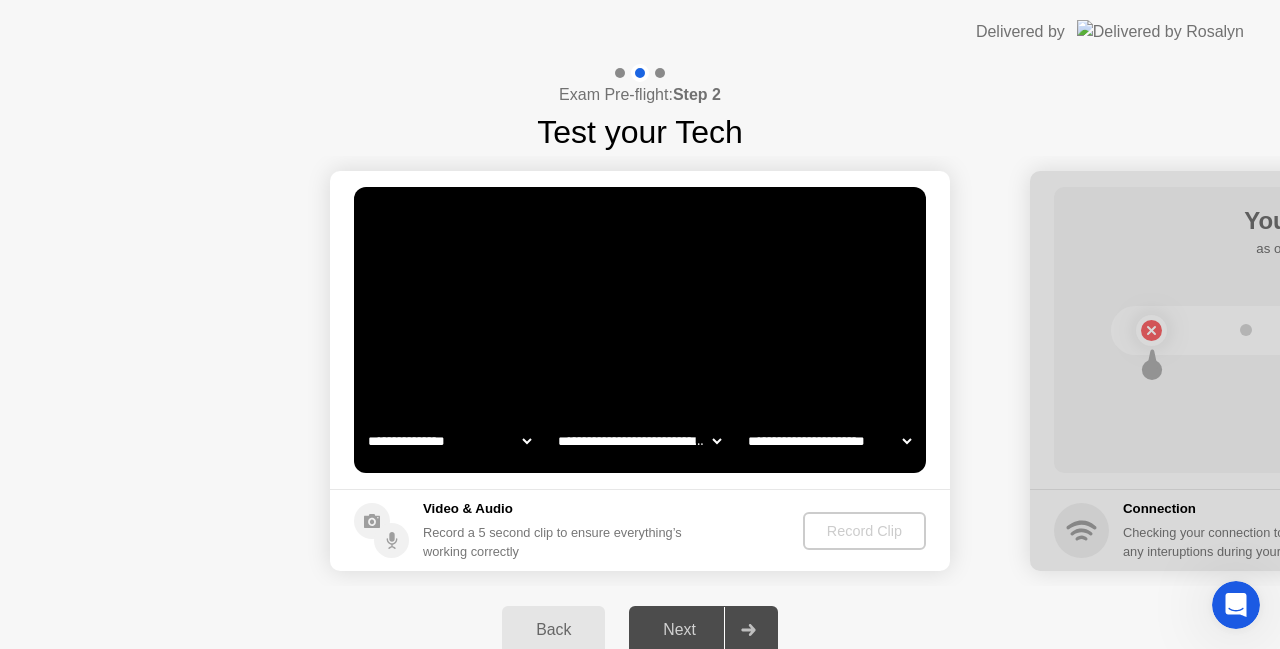 click on "**********" 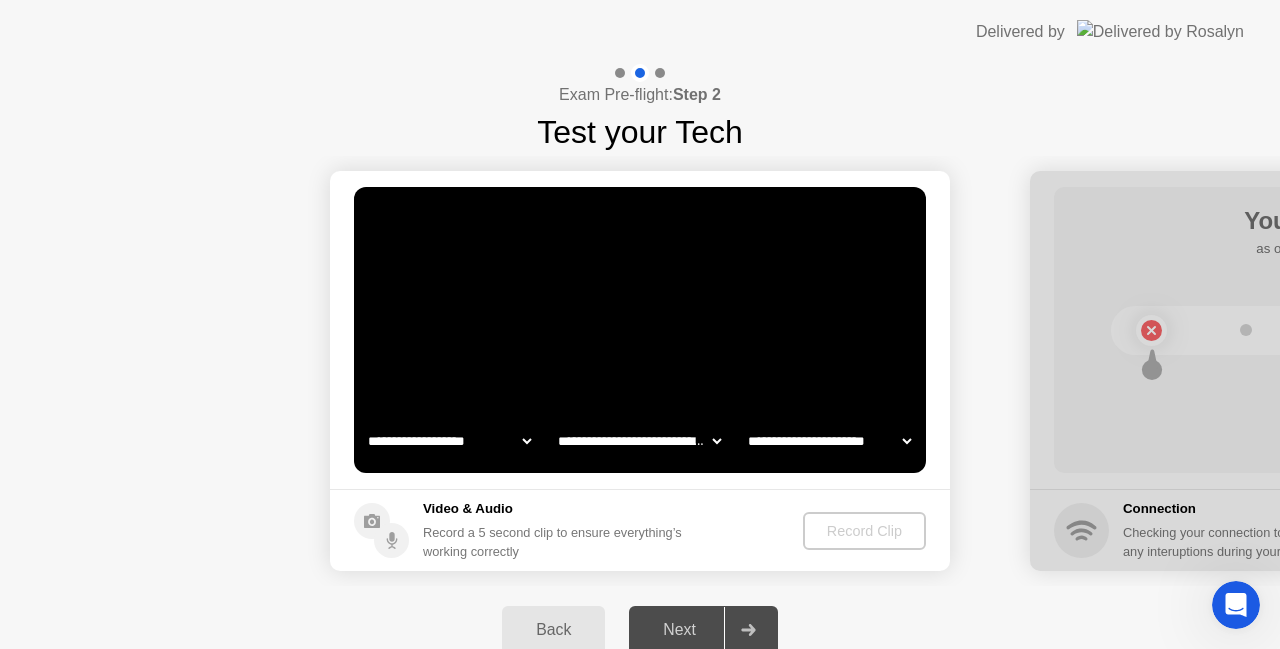 click on "**********" 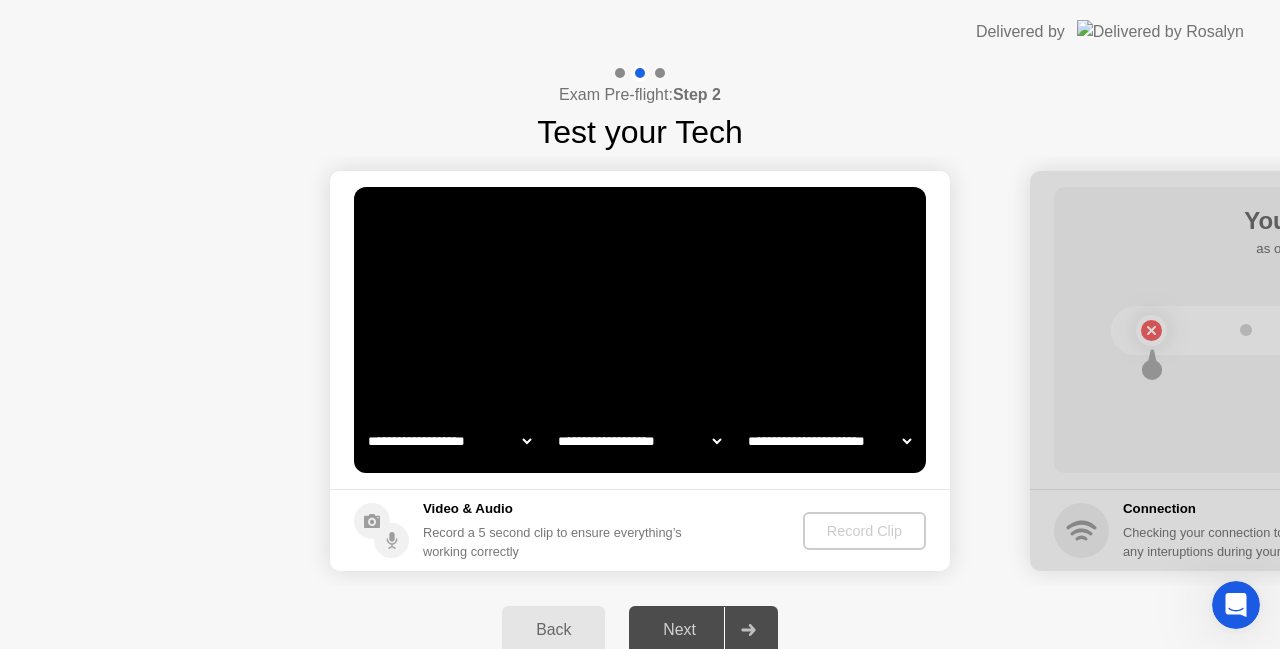 click on "**********" 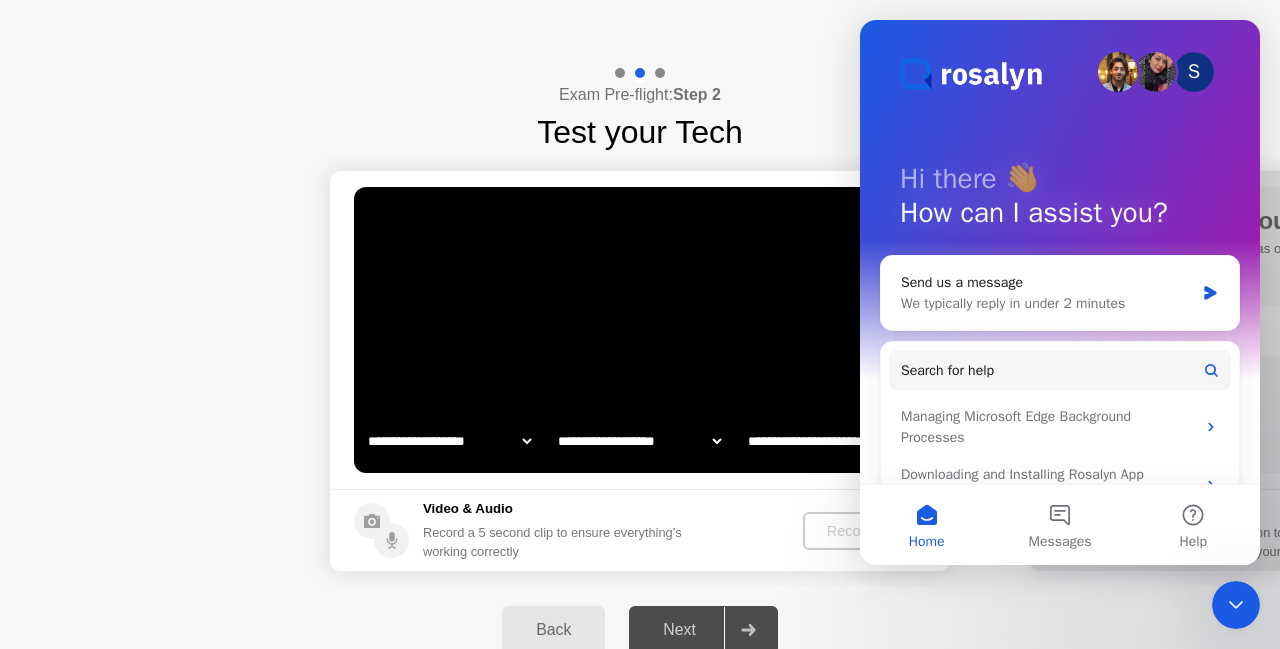 click 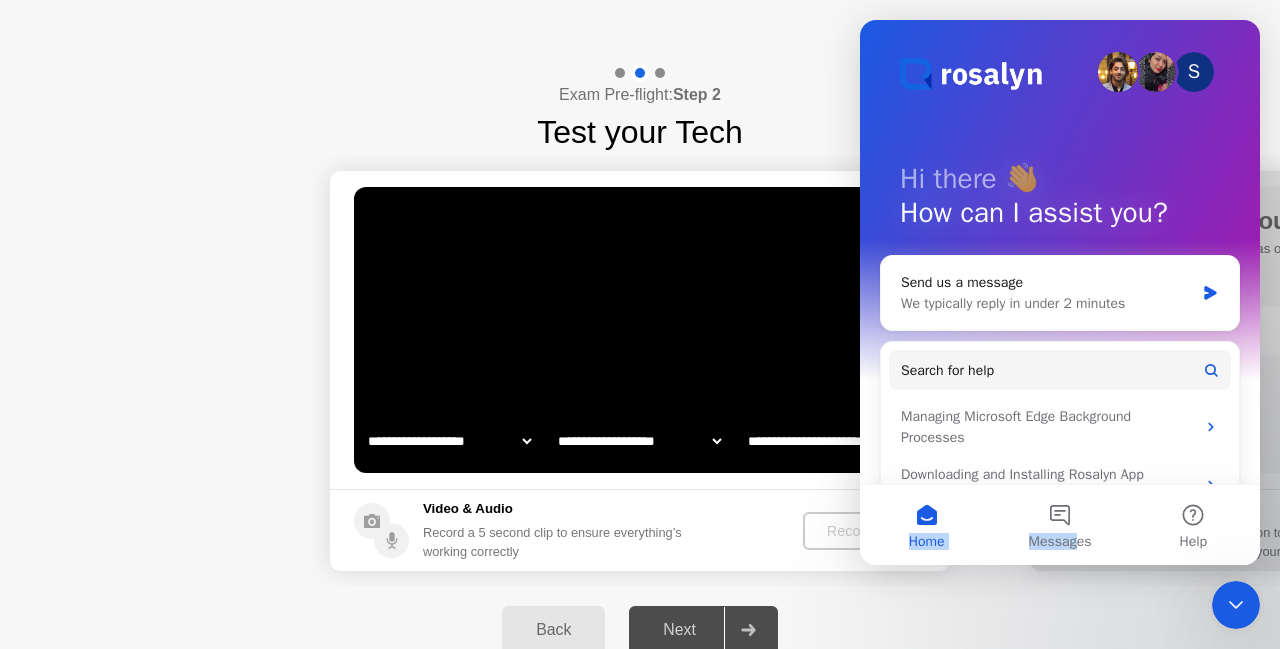 drag, startPoint x: 1229, startPoint y: 476, endPoint x: 1079, endPoint y: 606, distance: 198.49434 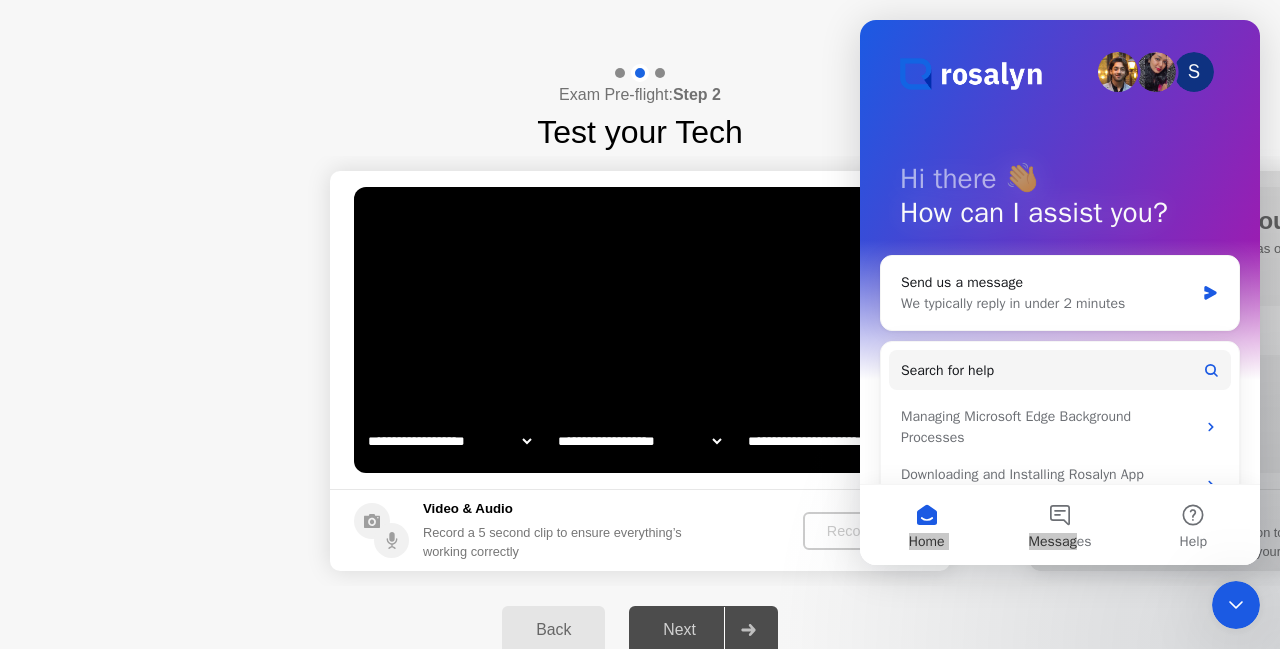 click on "Back Next" 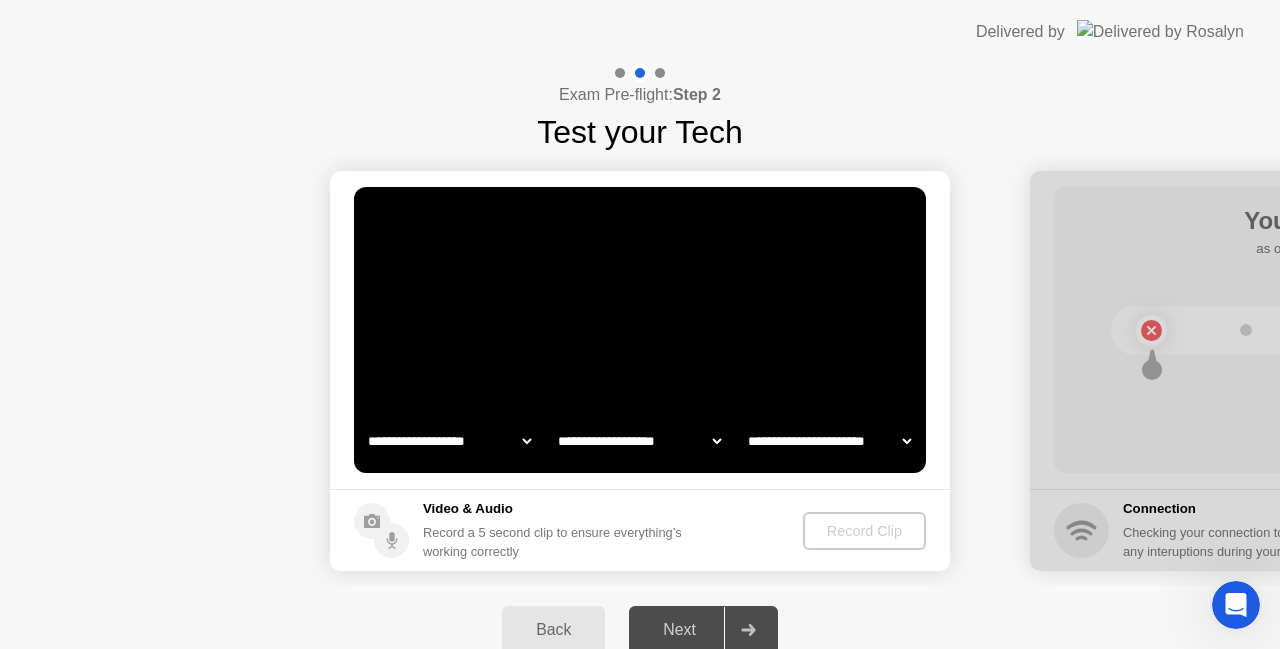 click 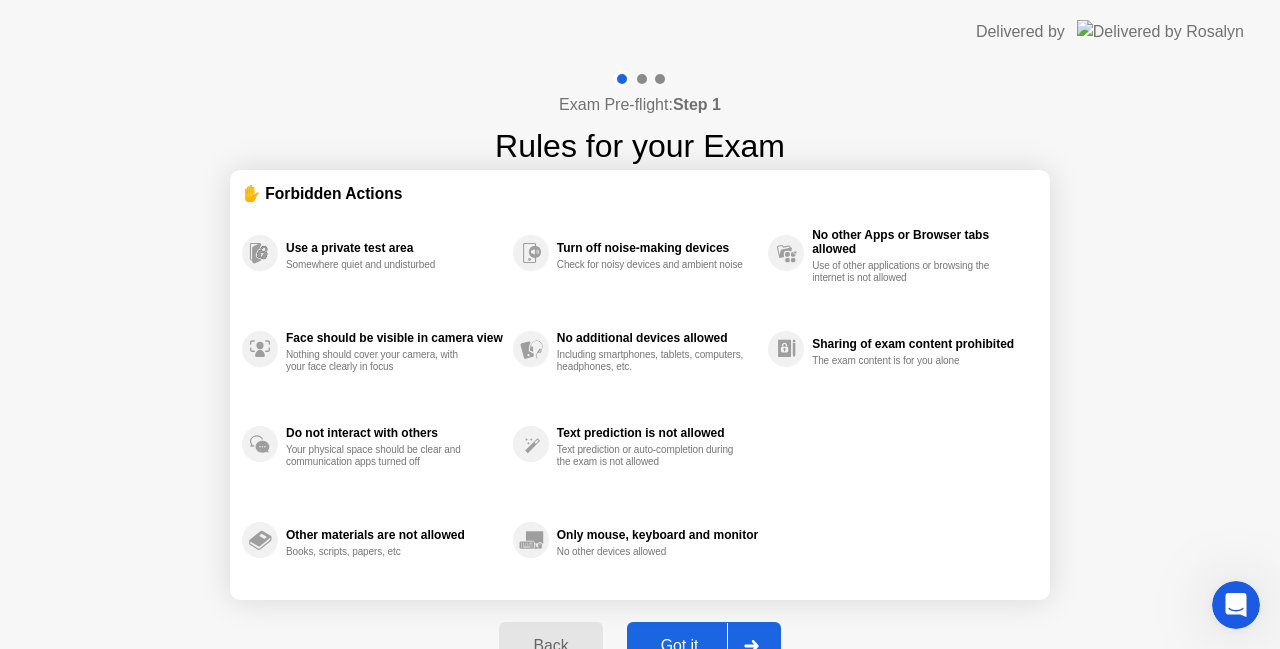 drag, startPoint x: 1263, startPoint y: 100, endPoint x: 1264, endPoint y: 236, distance: 136.00368 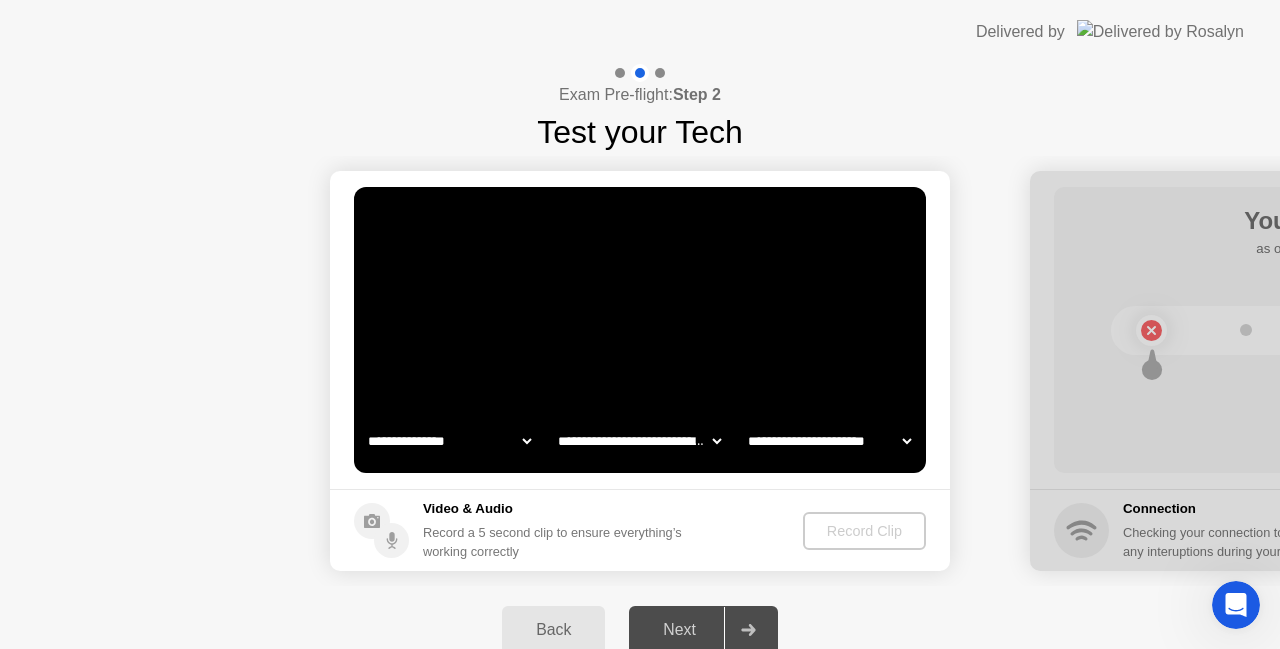 click 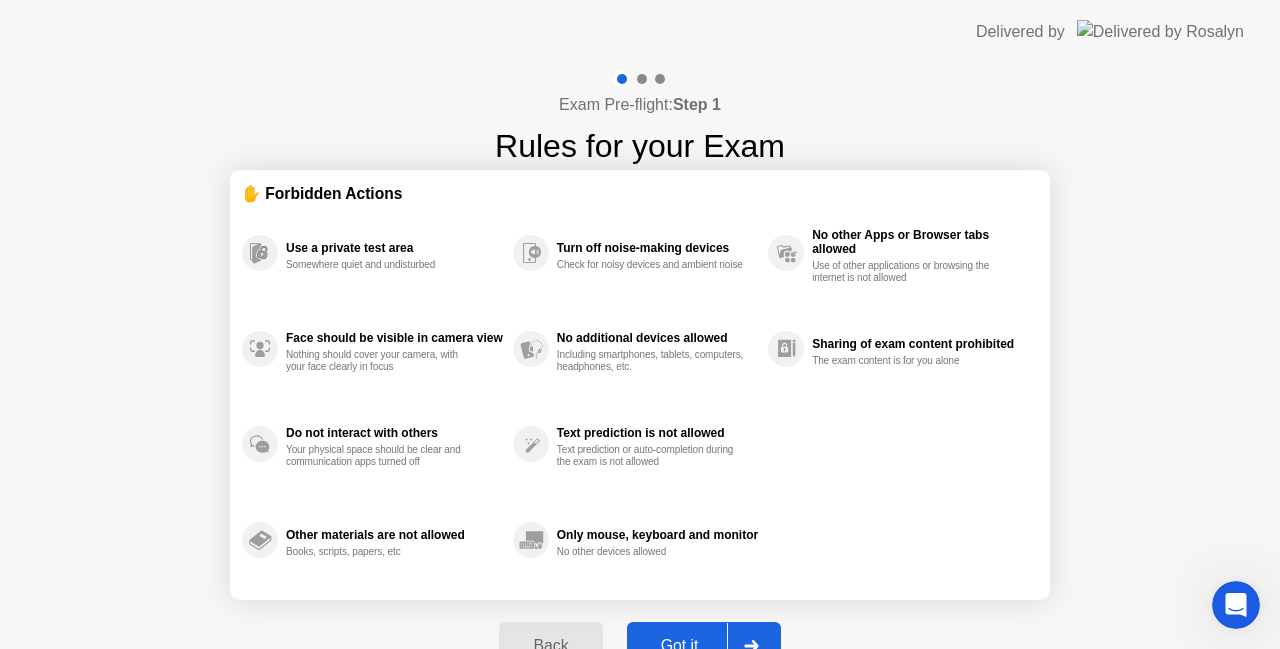 click on "Got it" 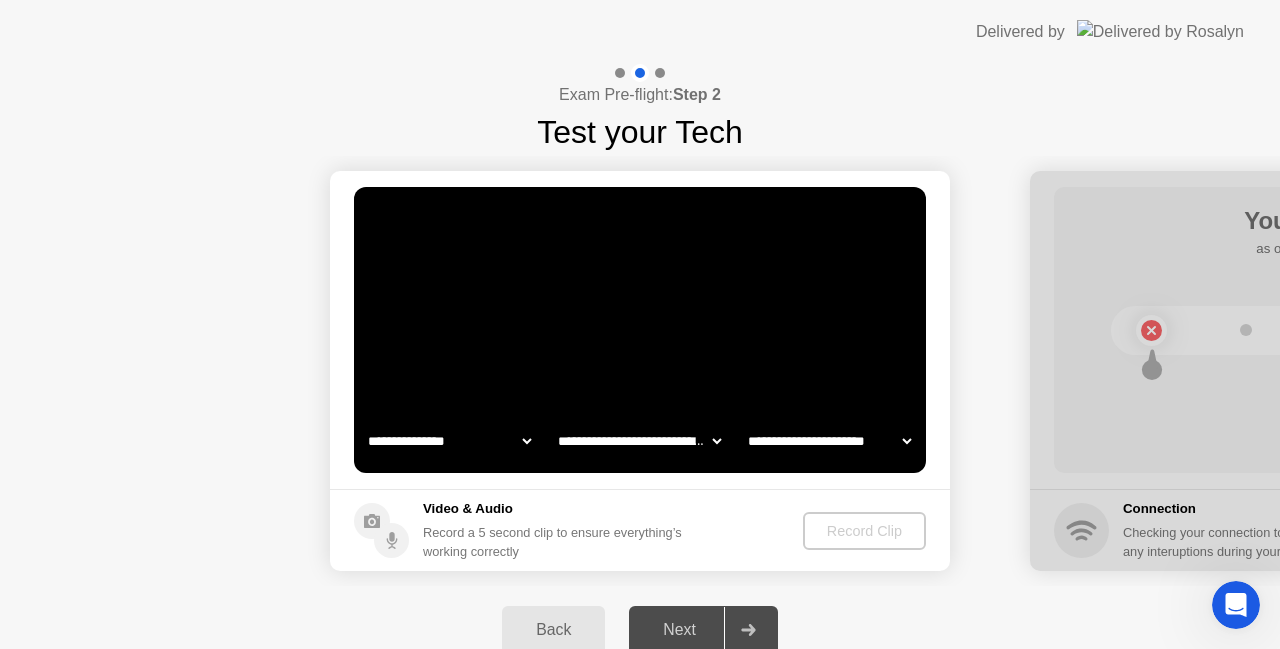 click on "**********" 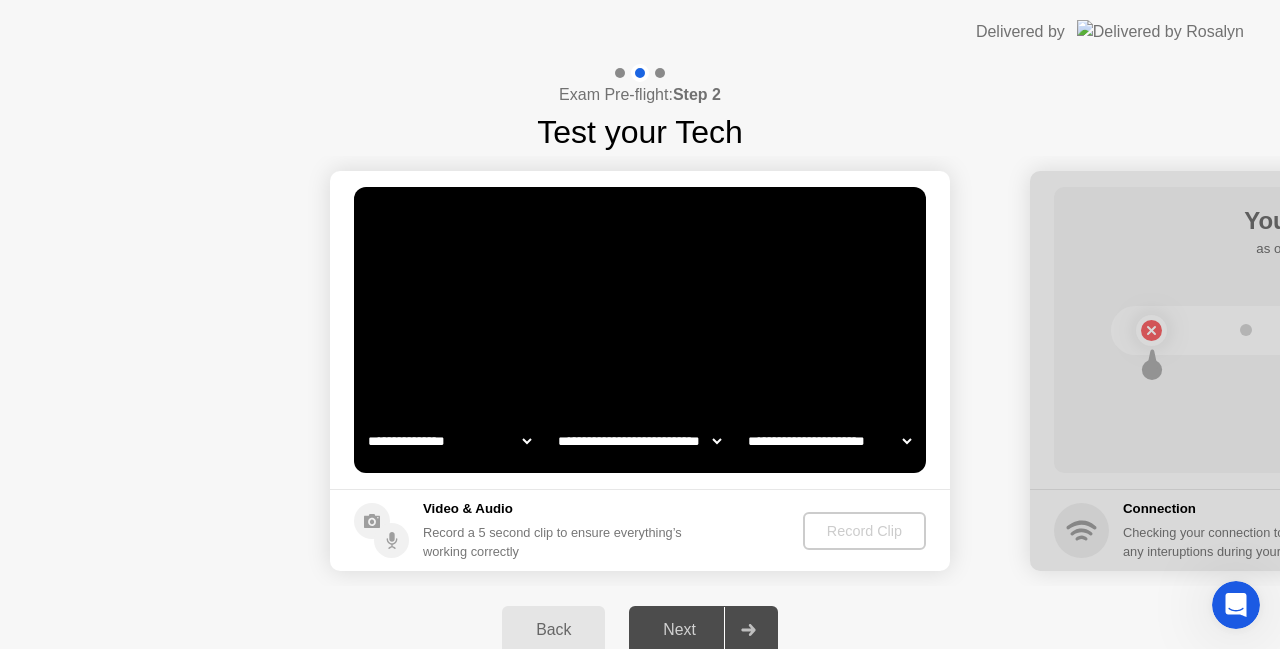 click on "**********" 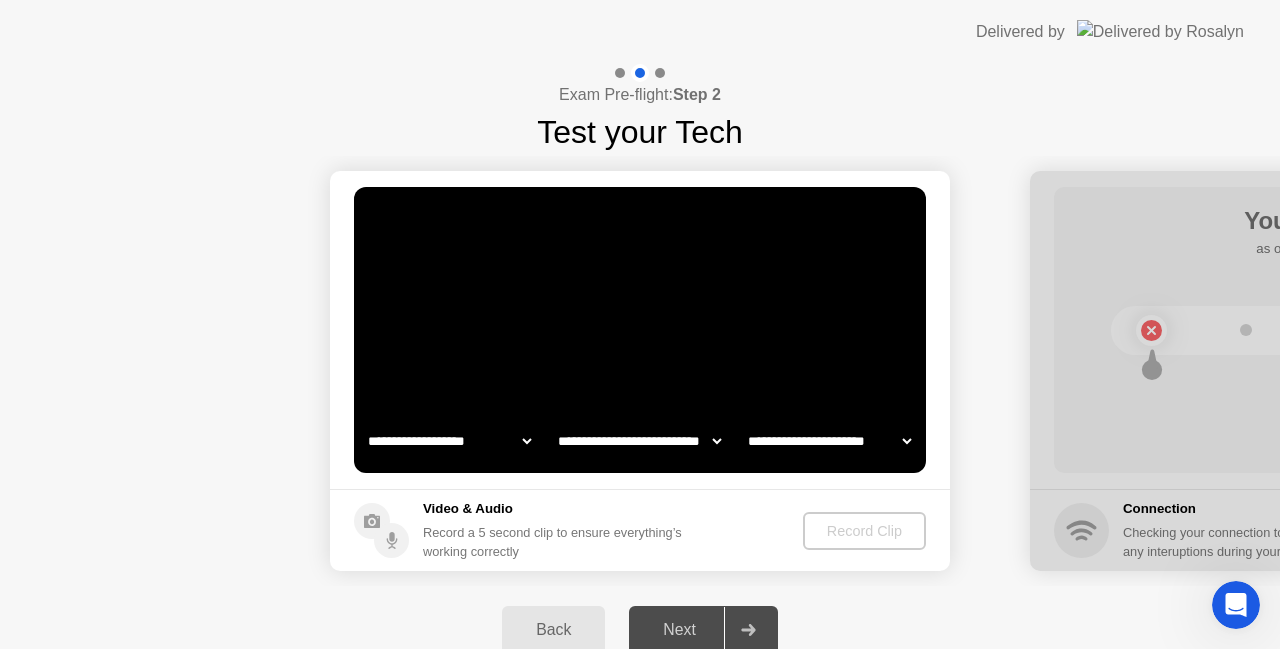 click on "**********" 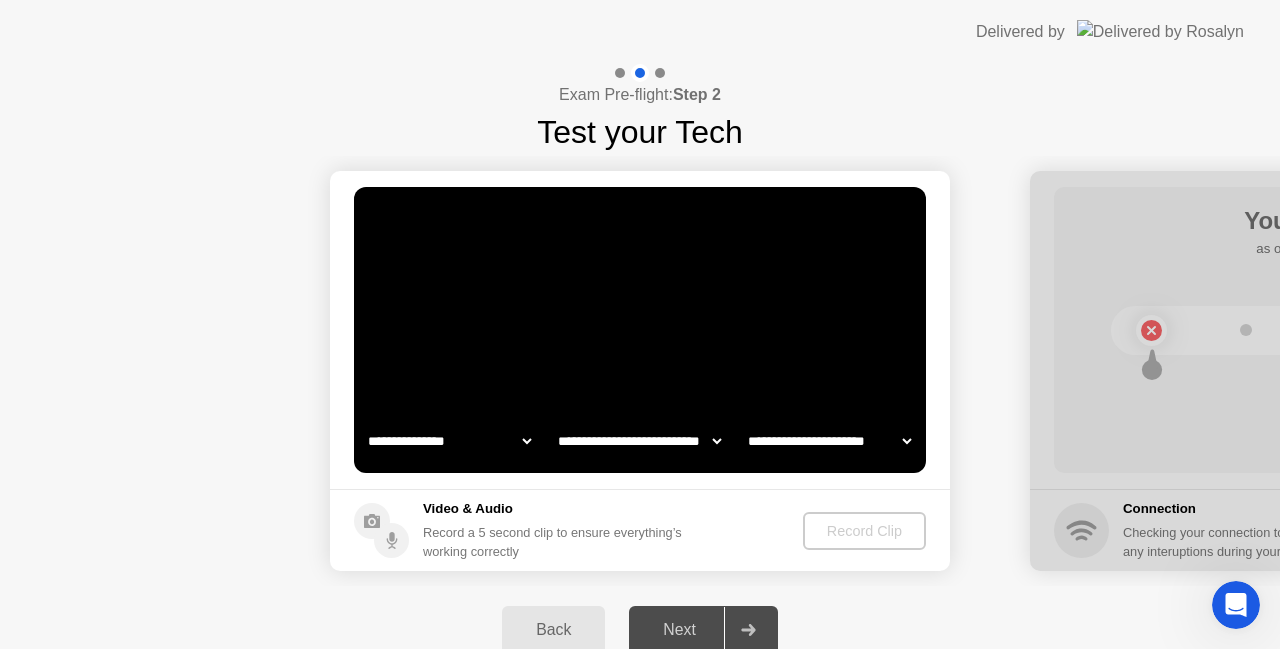 click on "**********" 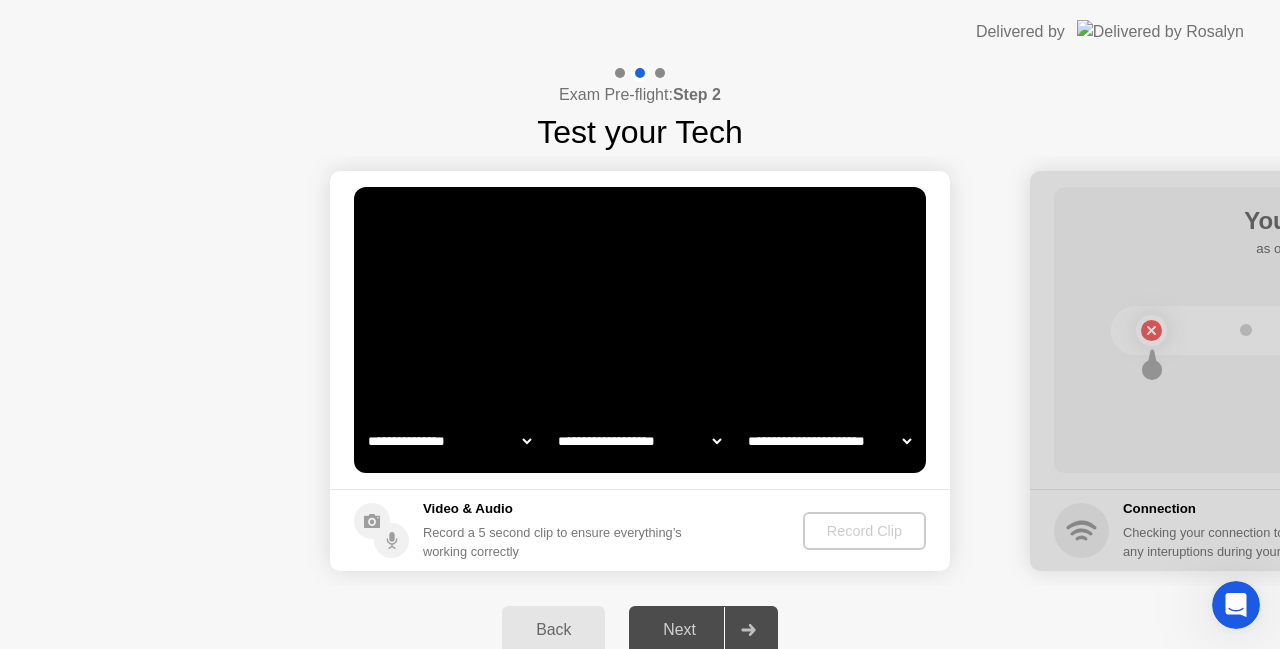 click on "**********" 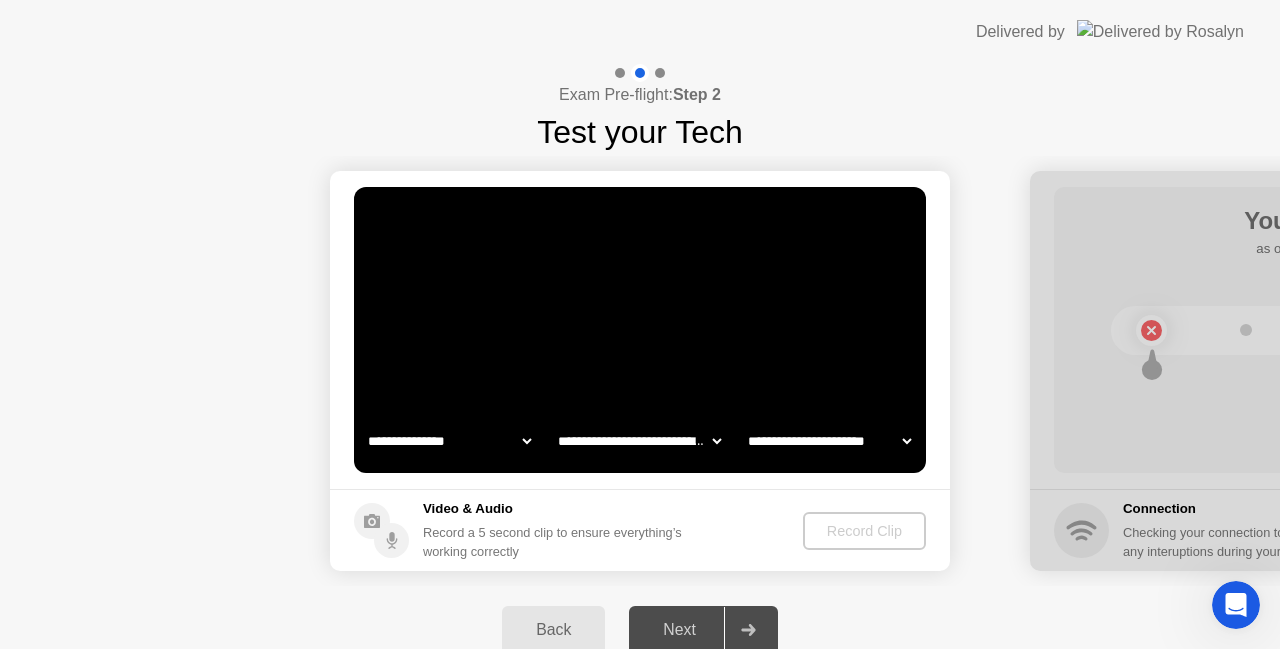 click on "**********" 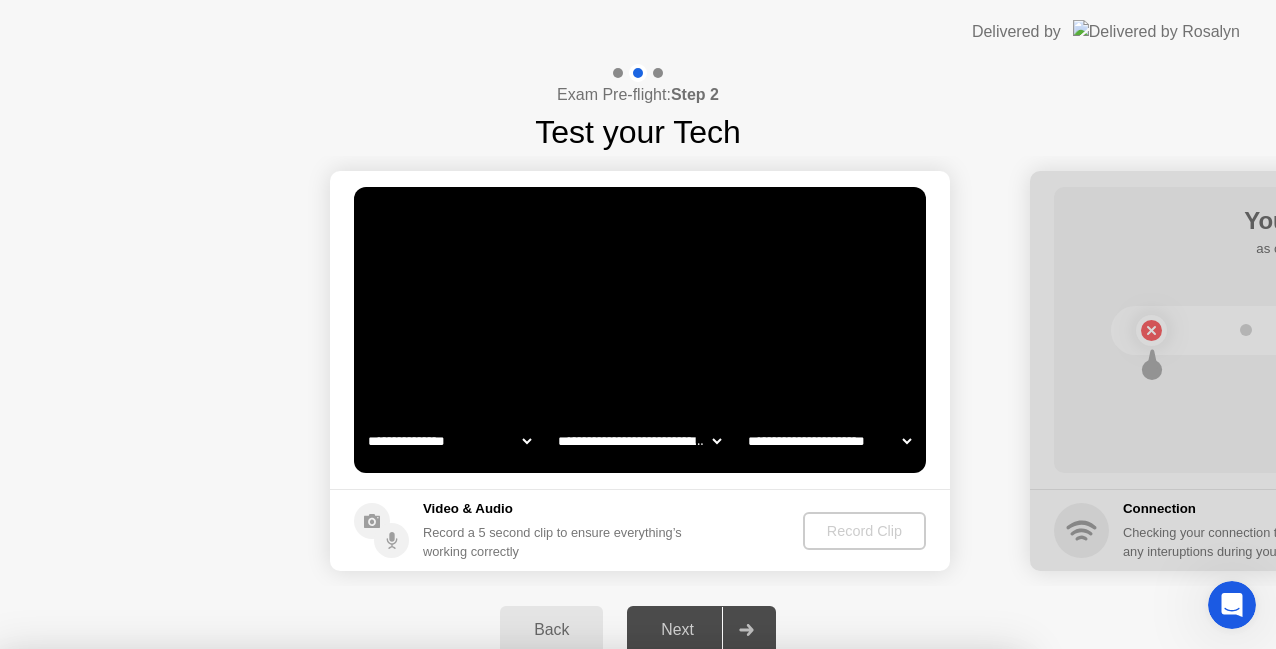 click at bounding box center [638, 649] 